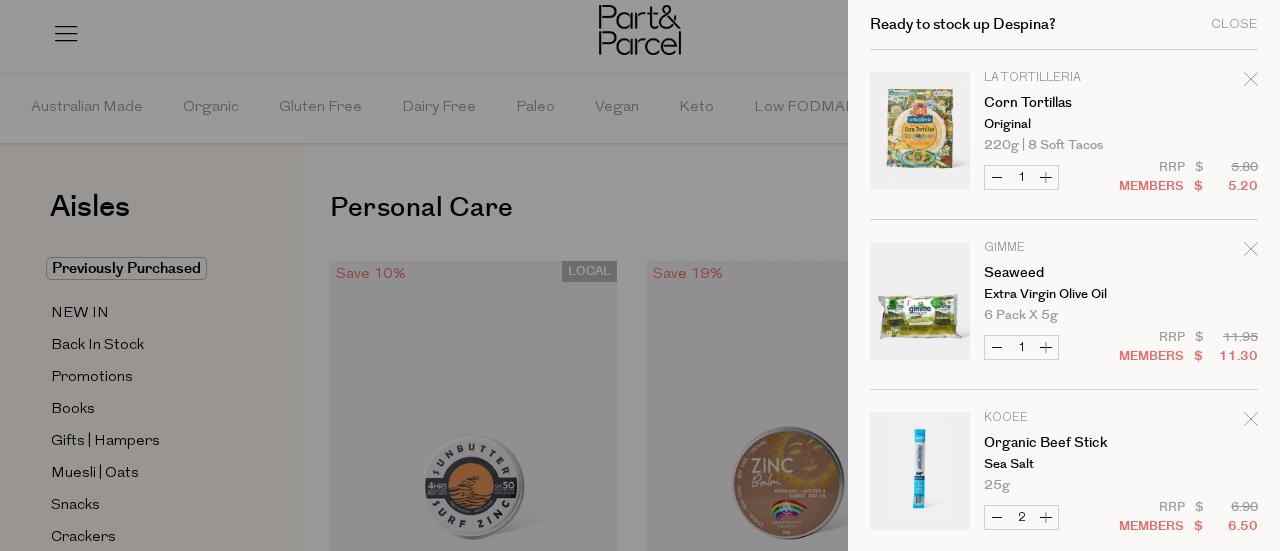 scroll, scrollTop: 4742, scrollLeft: 0, axis: vertical 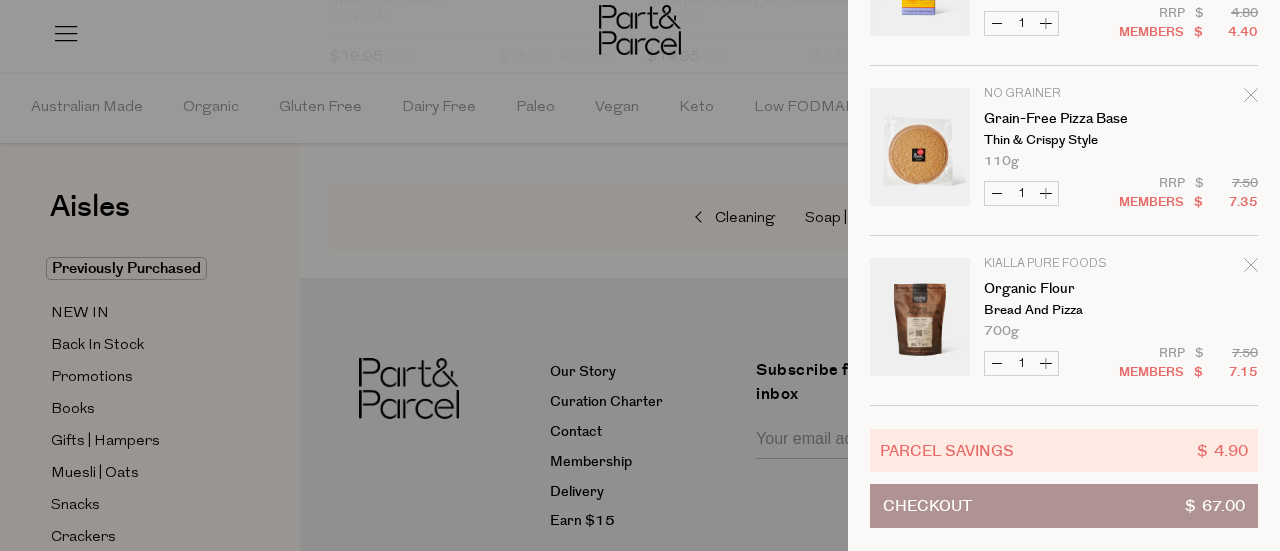 click at bounding box center (640, 275) 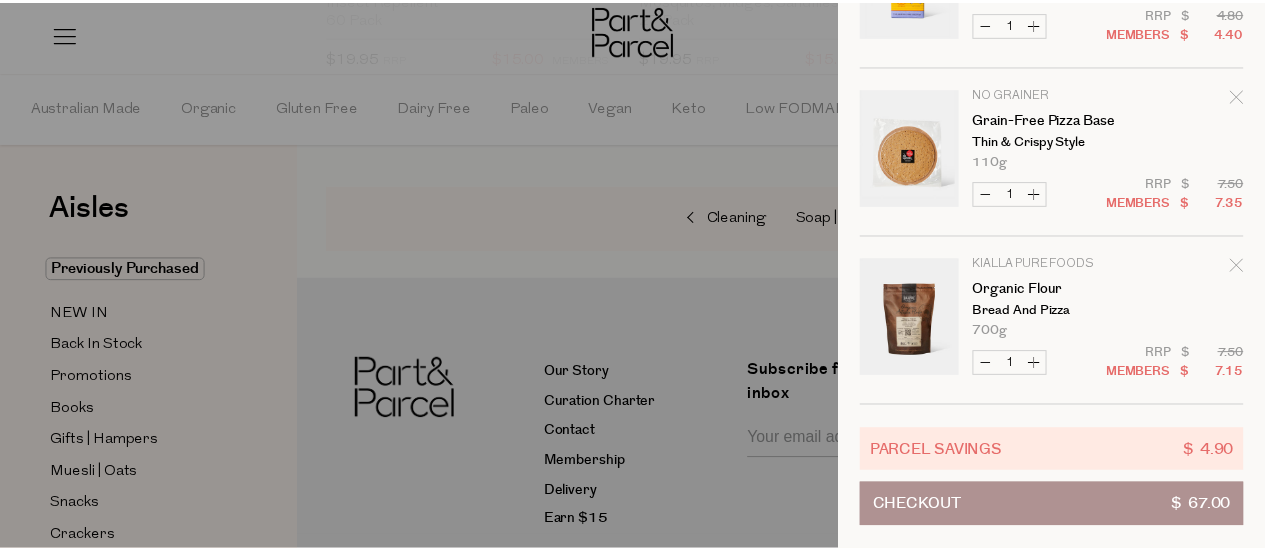 scroll, scrollTop: 4688, scrollLeft: 0, axis: vertical 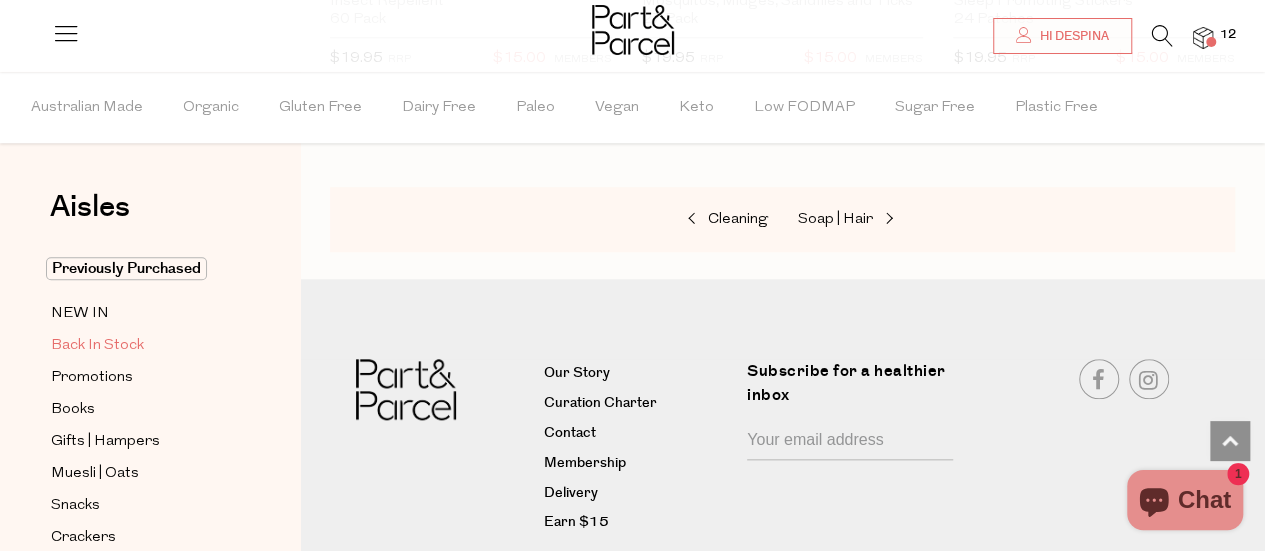 click on "Back In Stock" at bounding box center (142, 345) 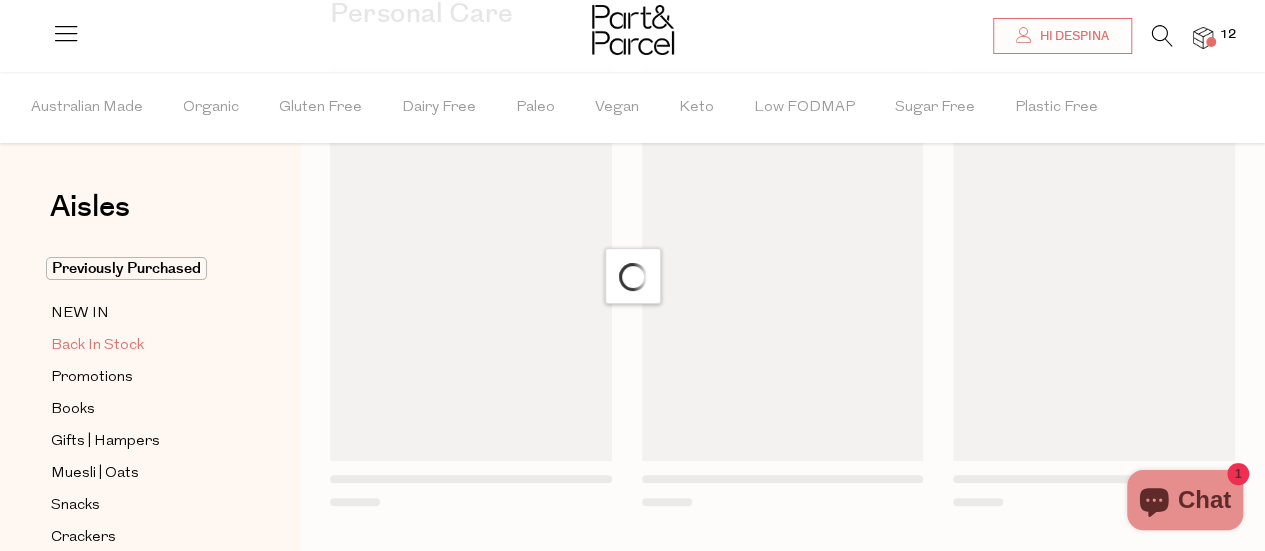 scroll, scrollTop: 0, scrollLeft: 0, axis: both 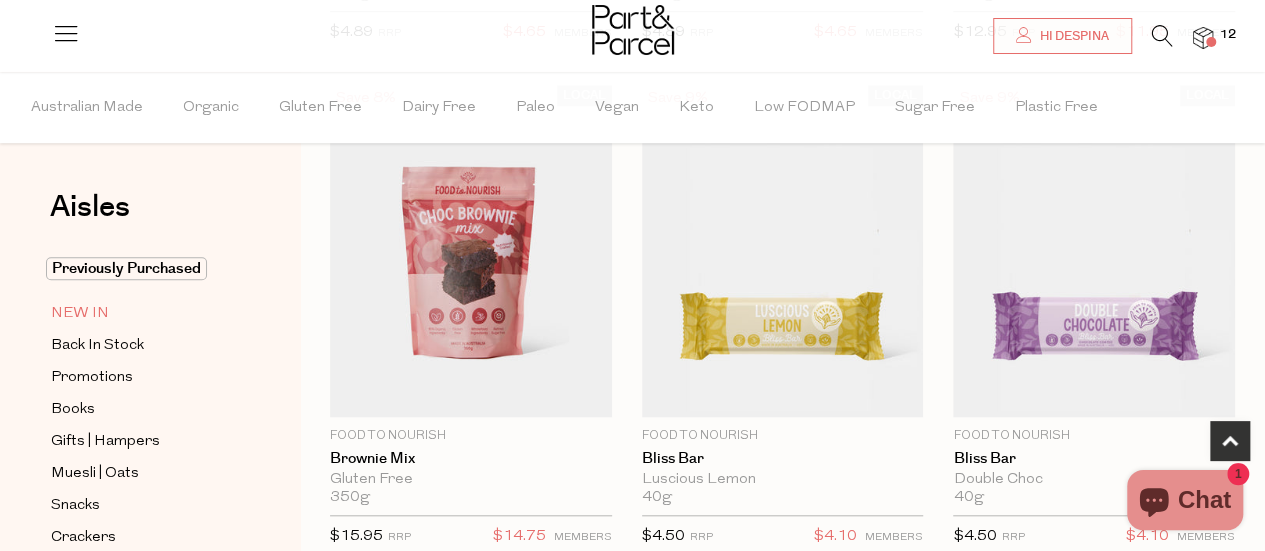 click on "NEW IN" at bounding box center [80, 314] 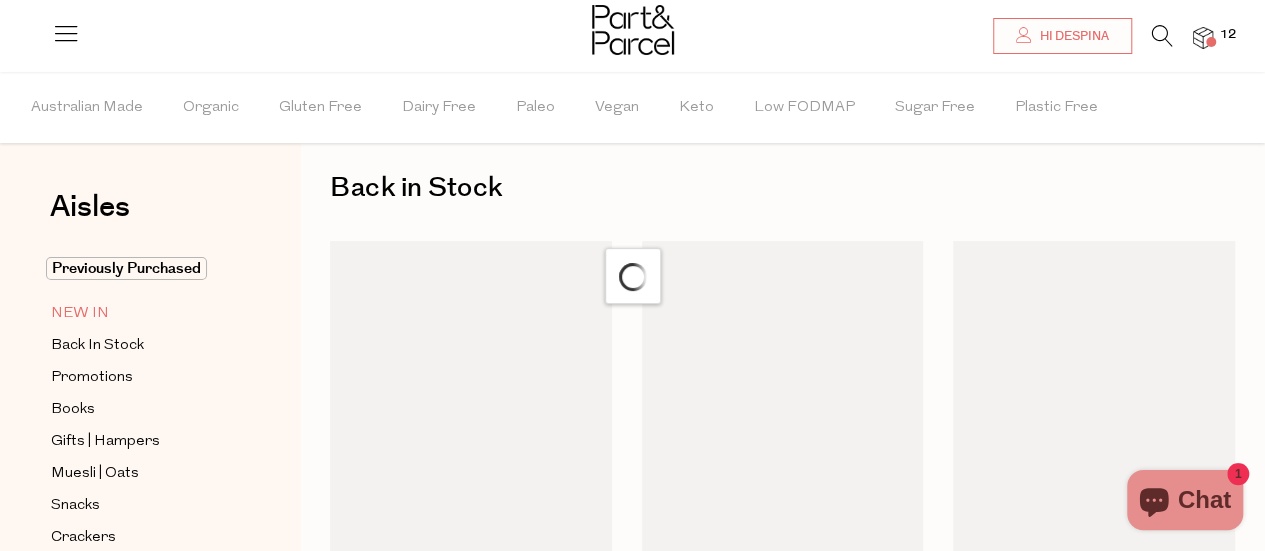 scroll, scrollTop: 0, scrollLeft: 0, axis: both 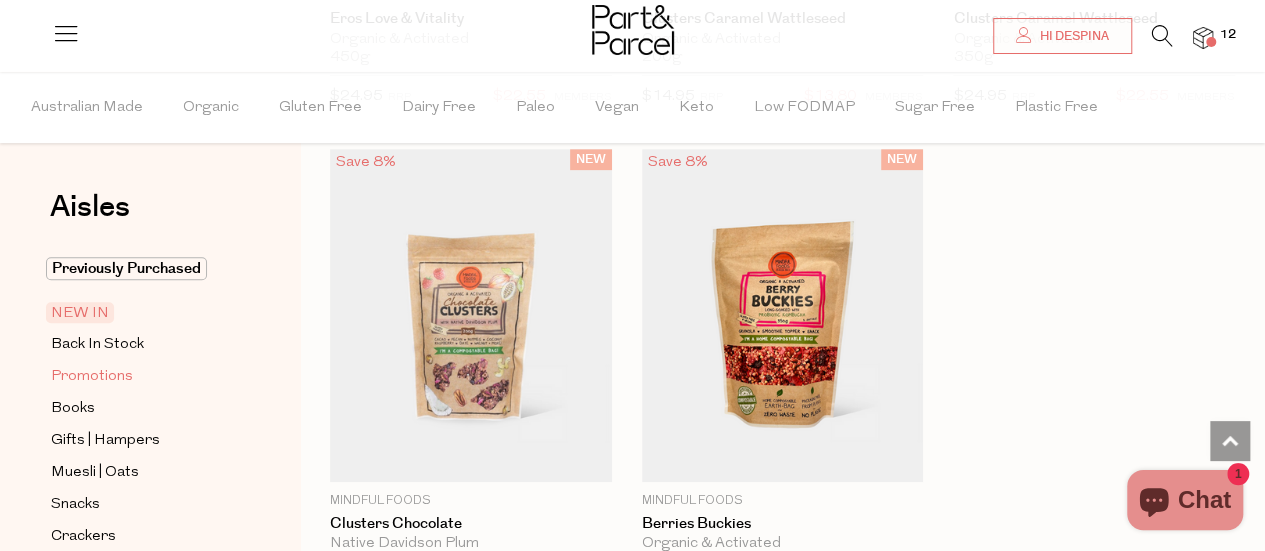 click on "Promotions" at bounding box center (142, 376) 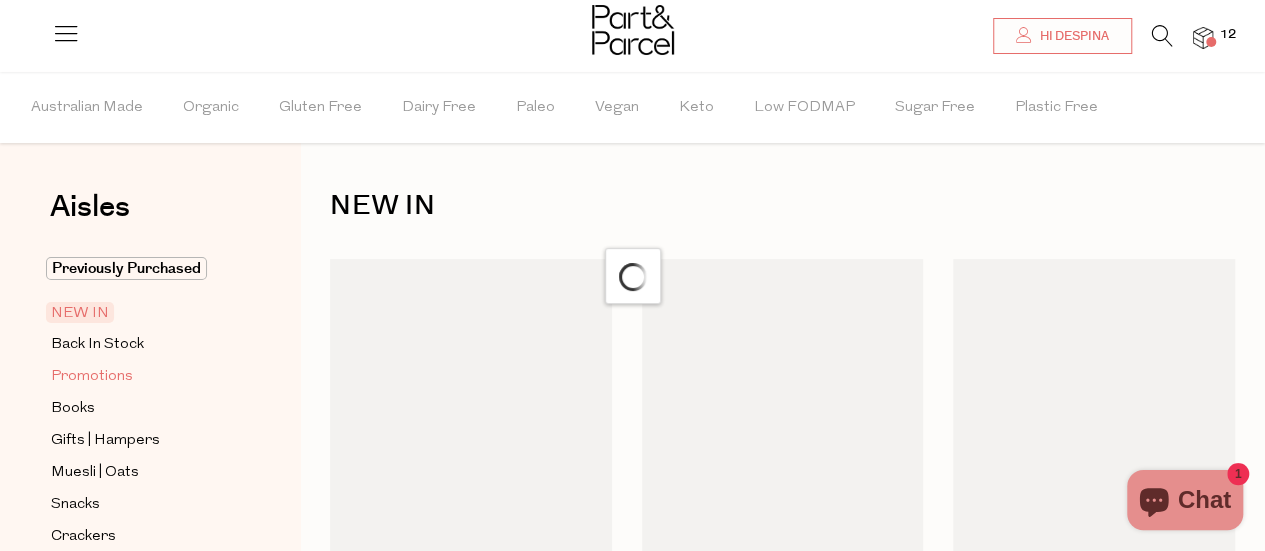 scroll, scrollTop: 0, scrollLeft: 0, axis: both 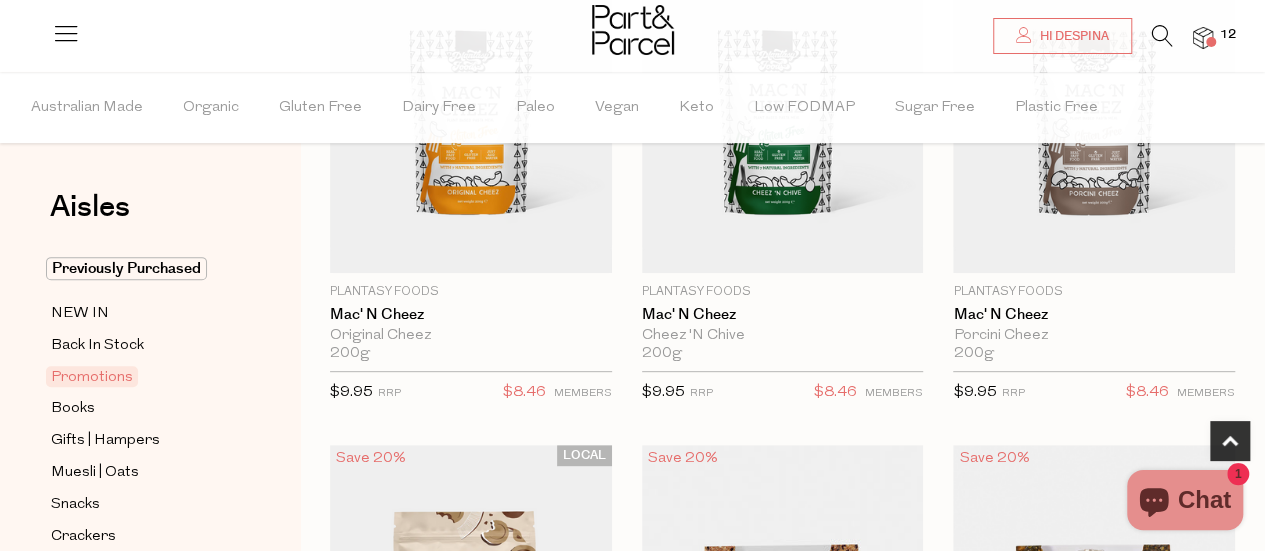 click on "Aisles                                     Clear
Previously Purchased
NEW IN
Back In Stock
Promotions
Books
Gifts | Hampers
Muesli | Oats
Snacks
Crackers
Bars | Chips
Chocolate" at bounding box center (150, 311) 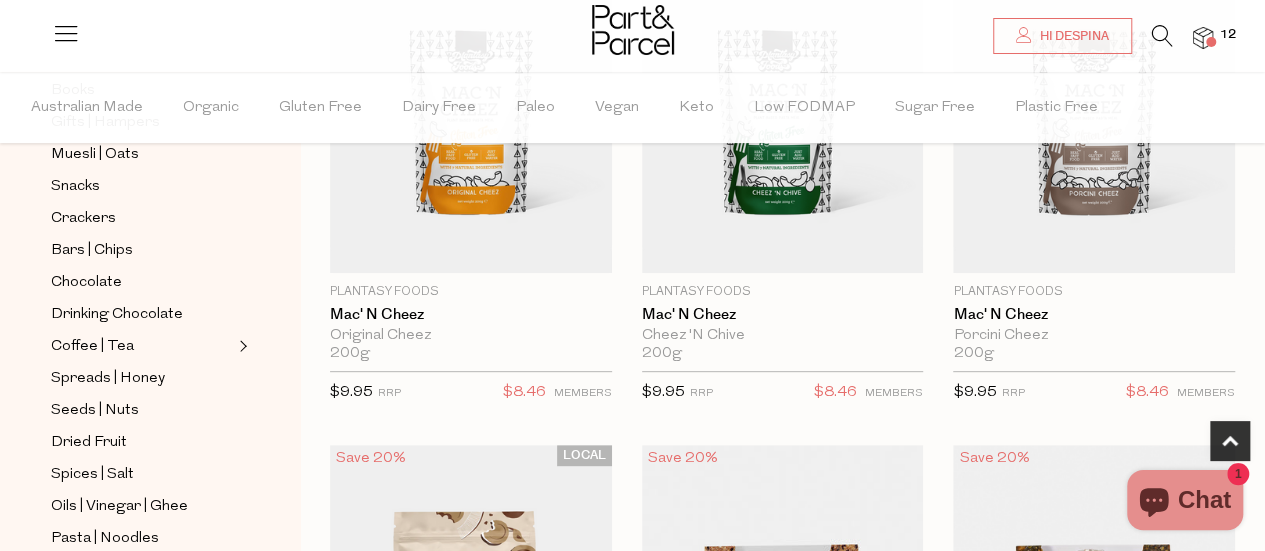 scroll, scrollTop: 400, scrollLeft: 0, axis: vertical 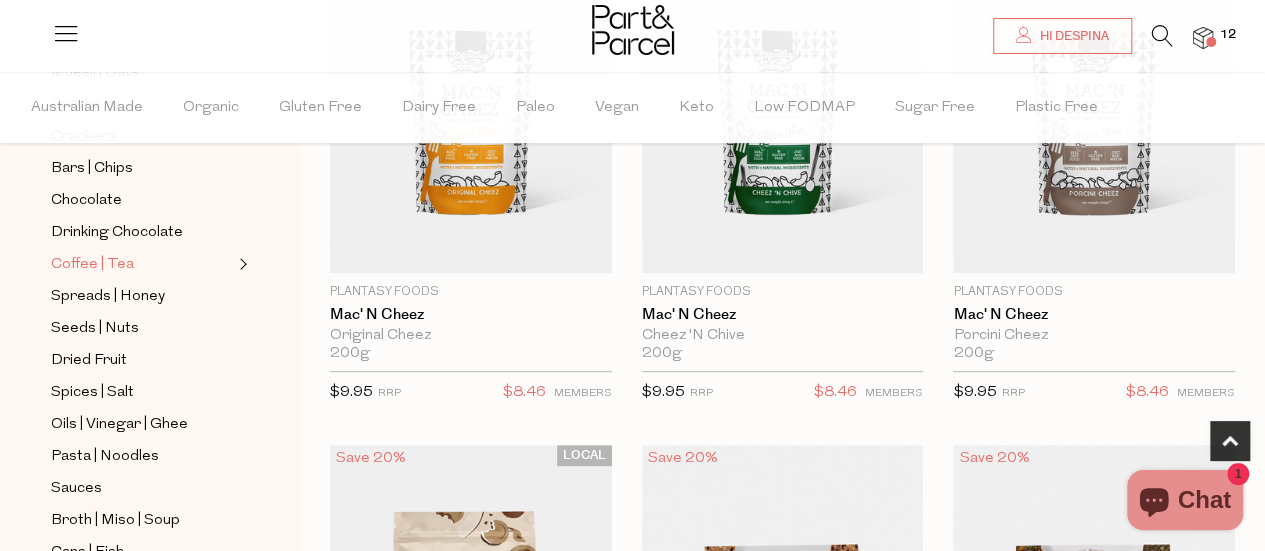 click on "Coffee | Tea" at bounding box center [92, 265] 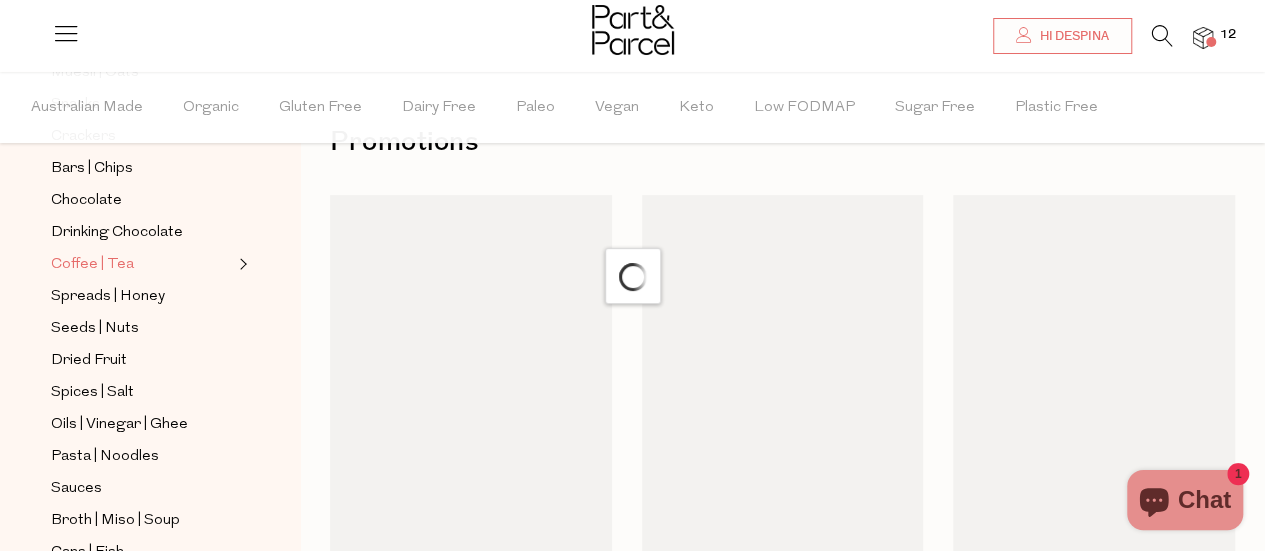 scroll, scrollTop: 0, scrollLeft: 0, axis: both 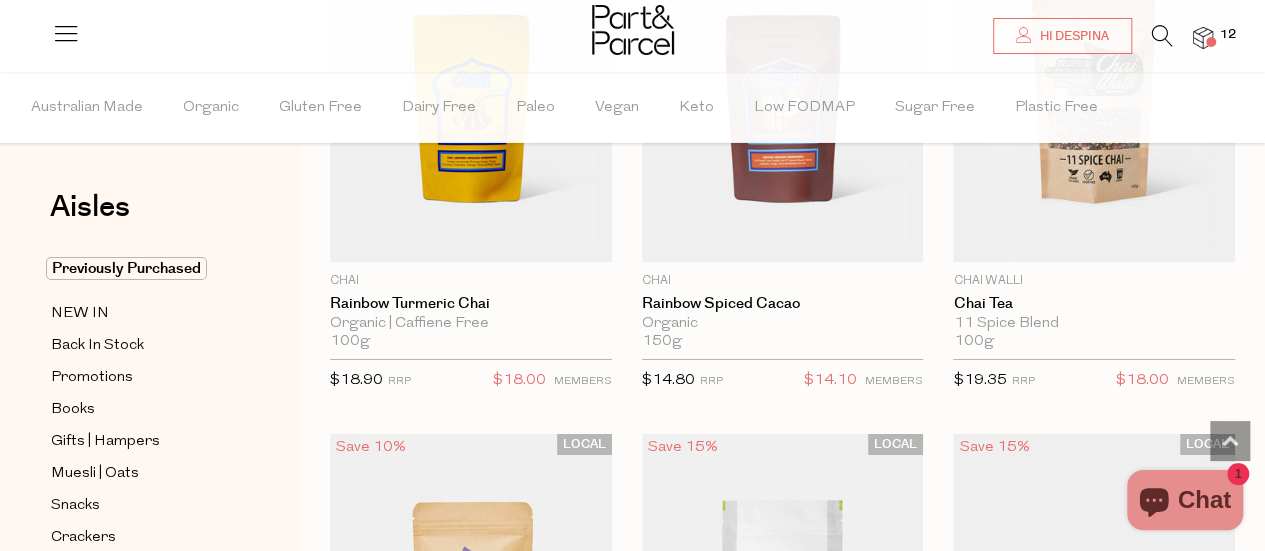 click on "12" at bounding box center (1228, 35) 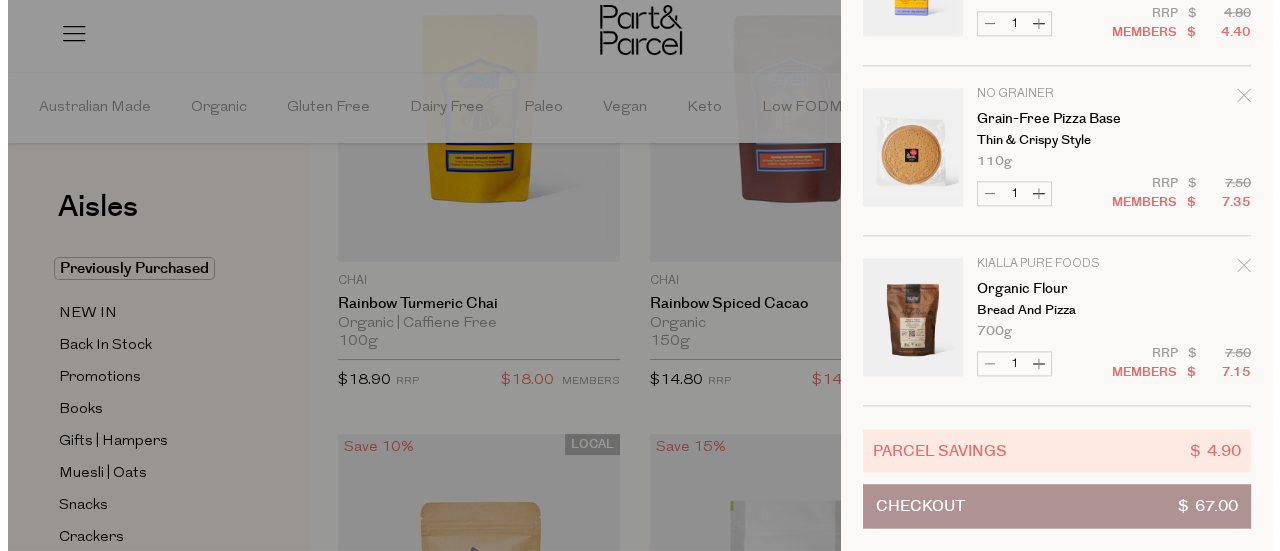 scroll, scrollTop: 11048, scrollLeft: 0, axis: vertical 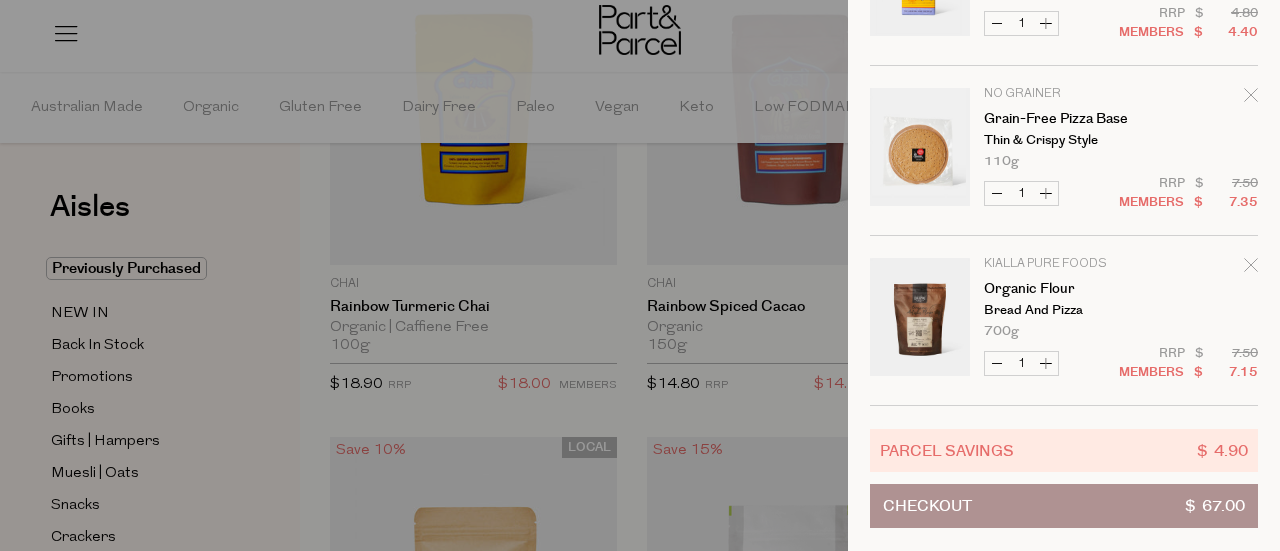 click on "Increase Grain-Free Pizza Base" at bounding box center [1046, 193] 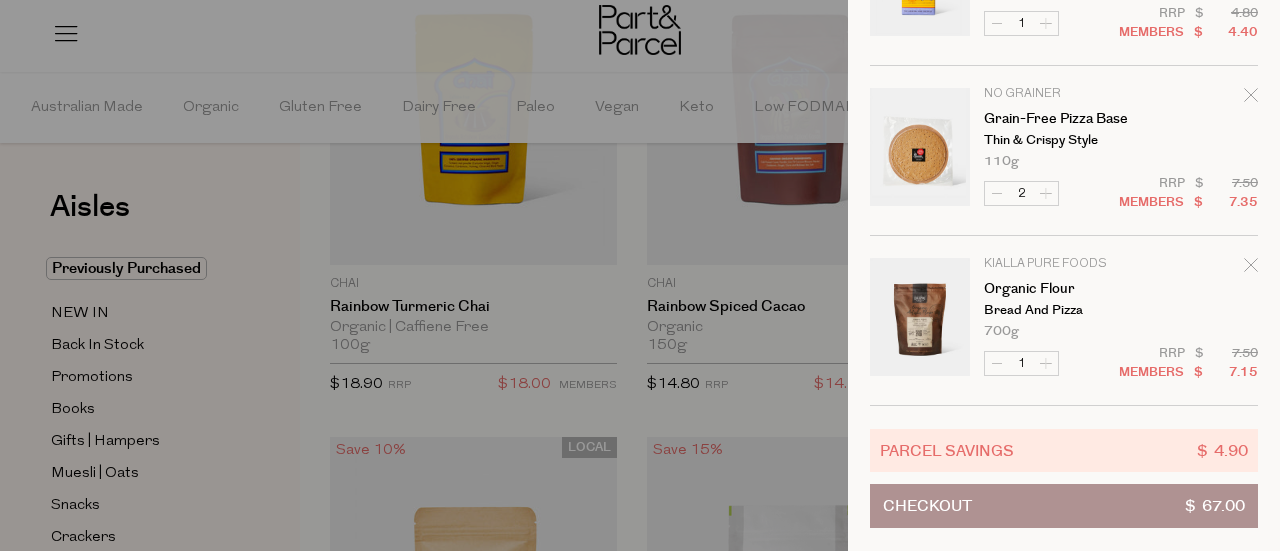 scroll, scrollTop: 0, scrollLeft: 0, axis: both 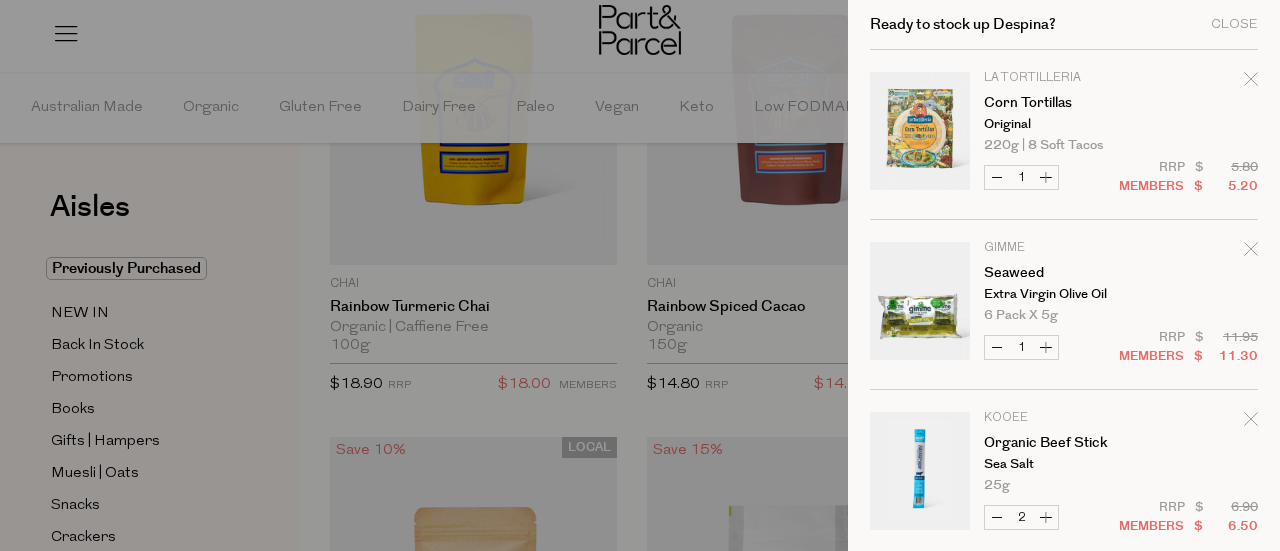 click on "Increase Organic Beef Stick" at bounding box center (1046, 517) 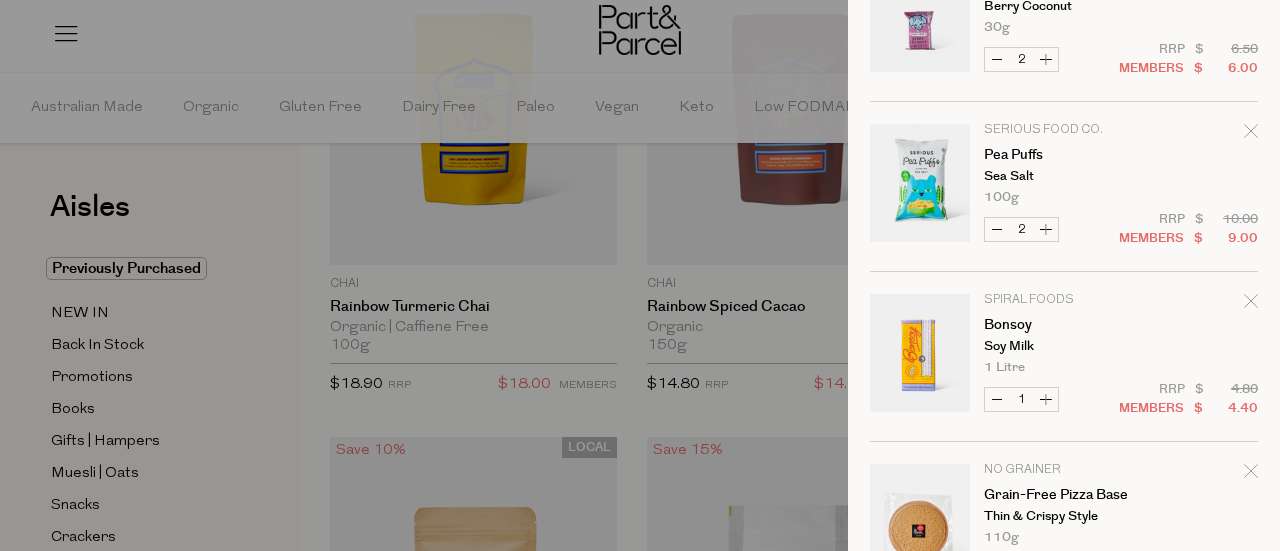 scroll, scrollTop: 800, scrollLeft: 0, axis: vertical 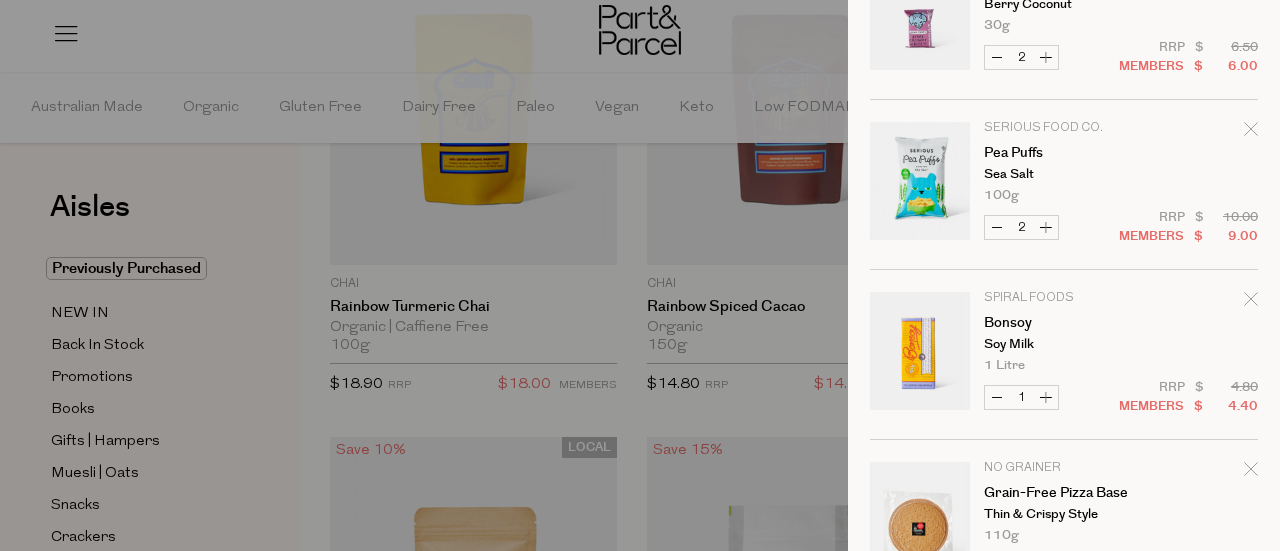 click on "Increase Bonsoy" at bounding box center [1046, 397] 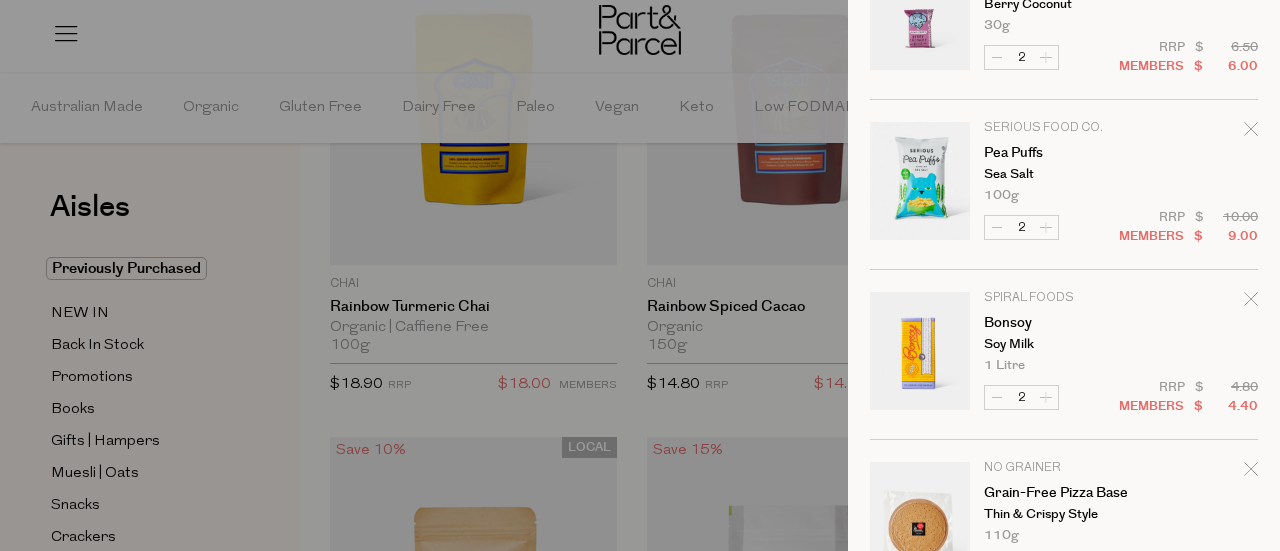 scroll, scrollTop: 0, scrollLeft: 0, axis: both 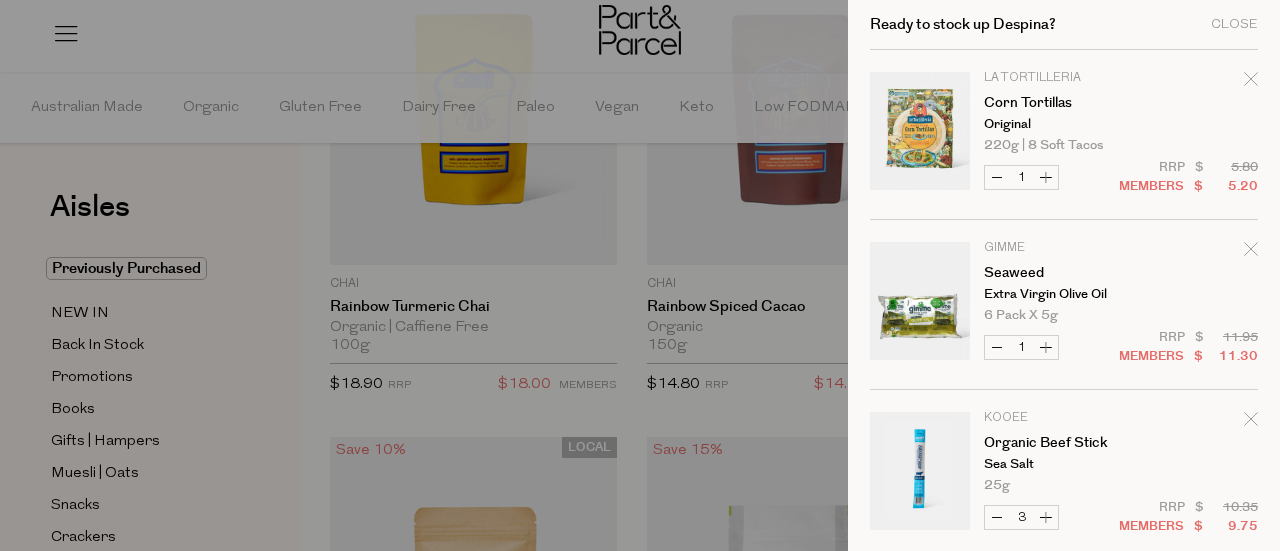 click at bounding box center [640, 275] 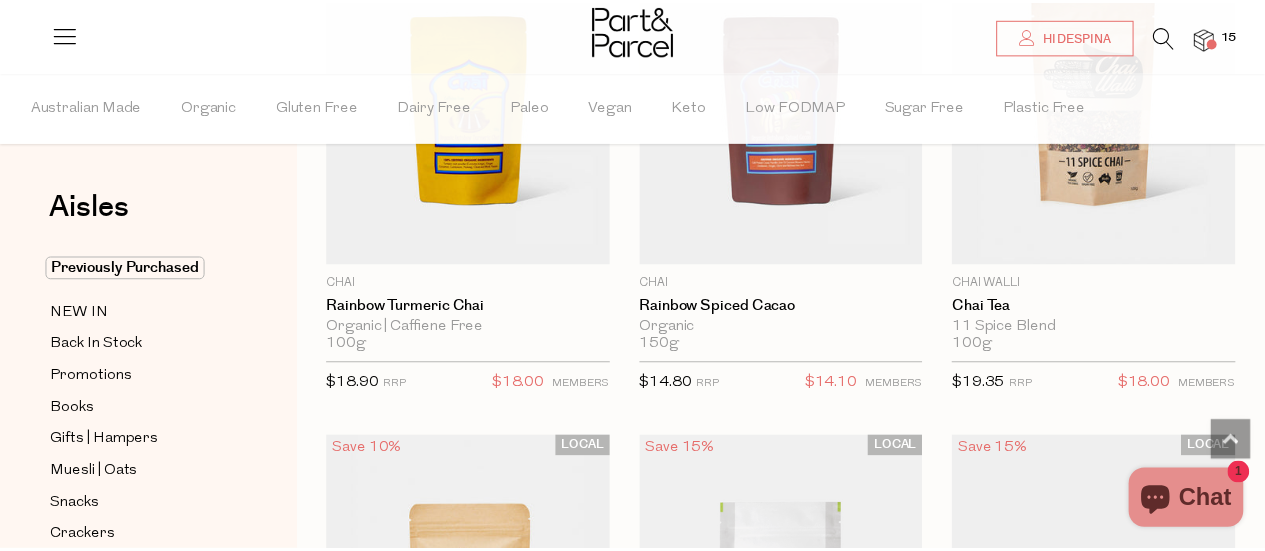 scroll, scrollTop: 10922, scrollLeft: 0, axis: vertical 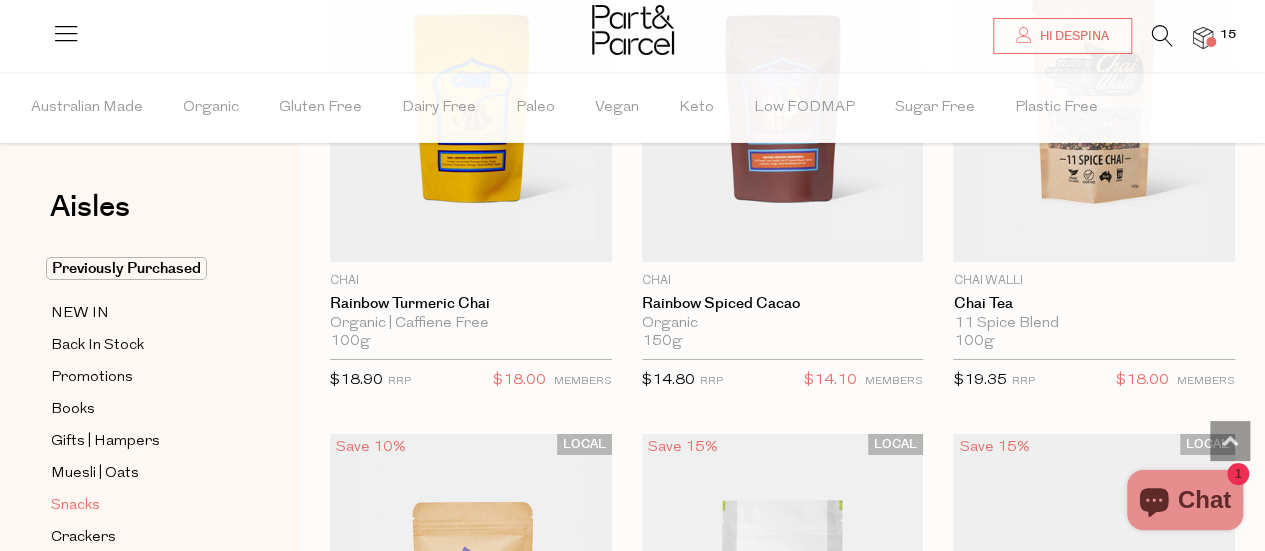 click on "Snacks" at bounding box center [75, 506] 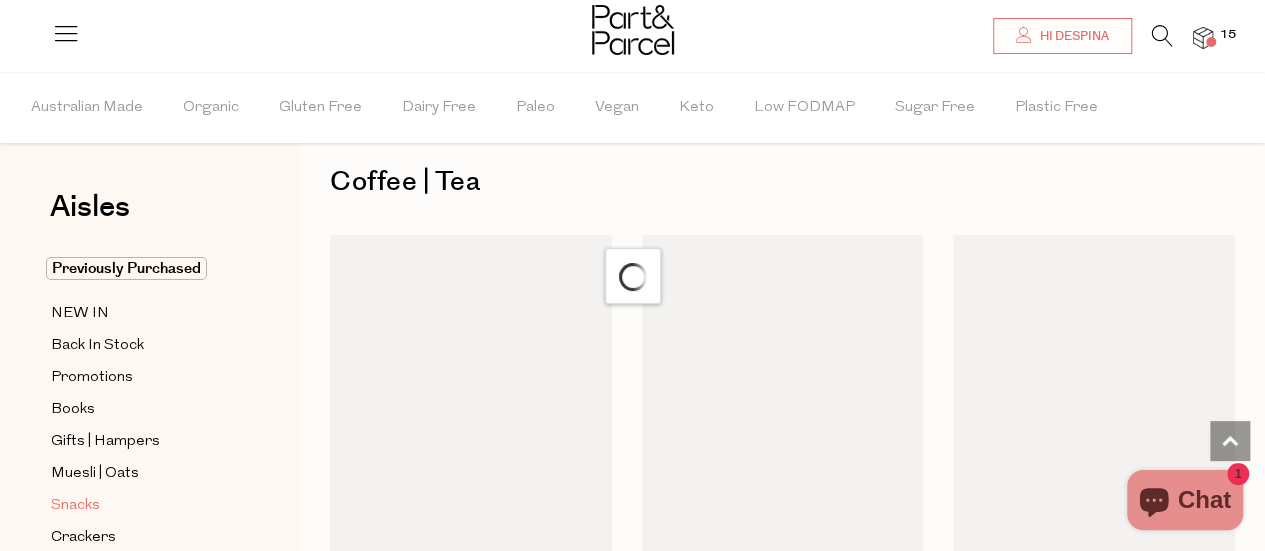 scroll, scrollTop: 0, scrollLeft: 0, axis: both 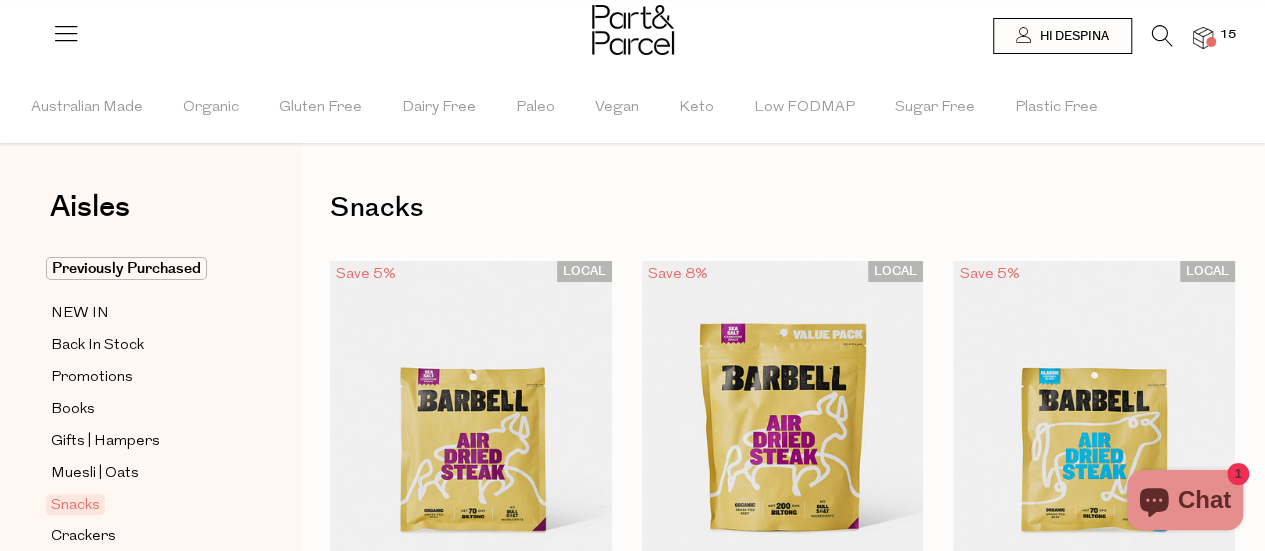 type on "3" 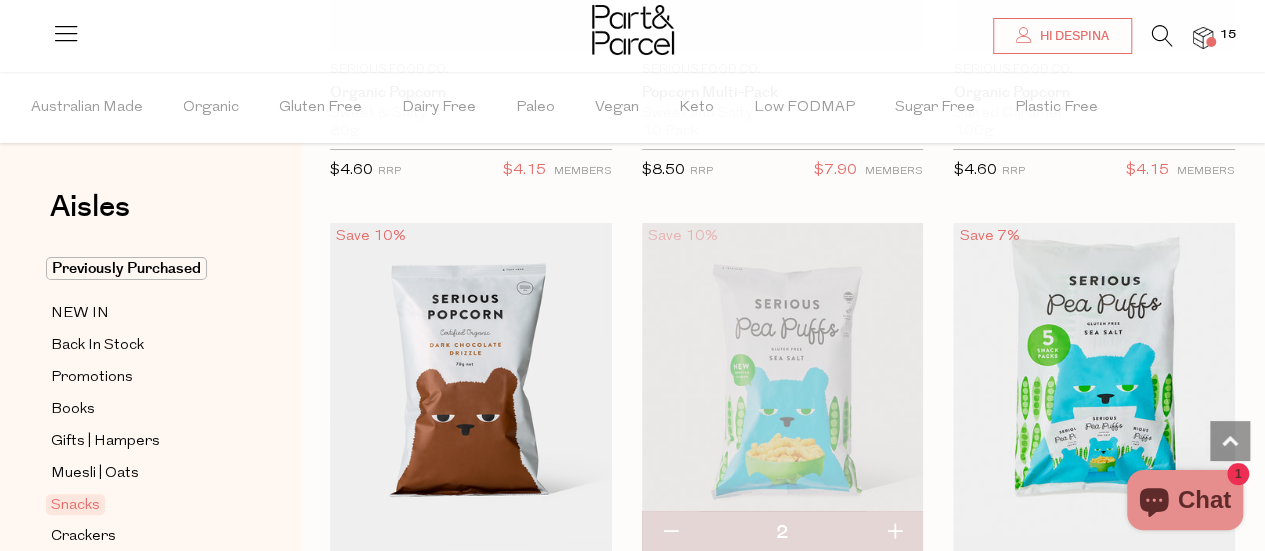 scroll, scrollTop: 7682, scrollLeft: 0, axis: vertical 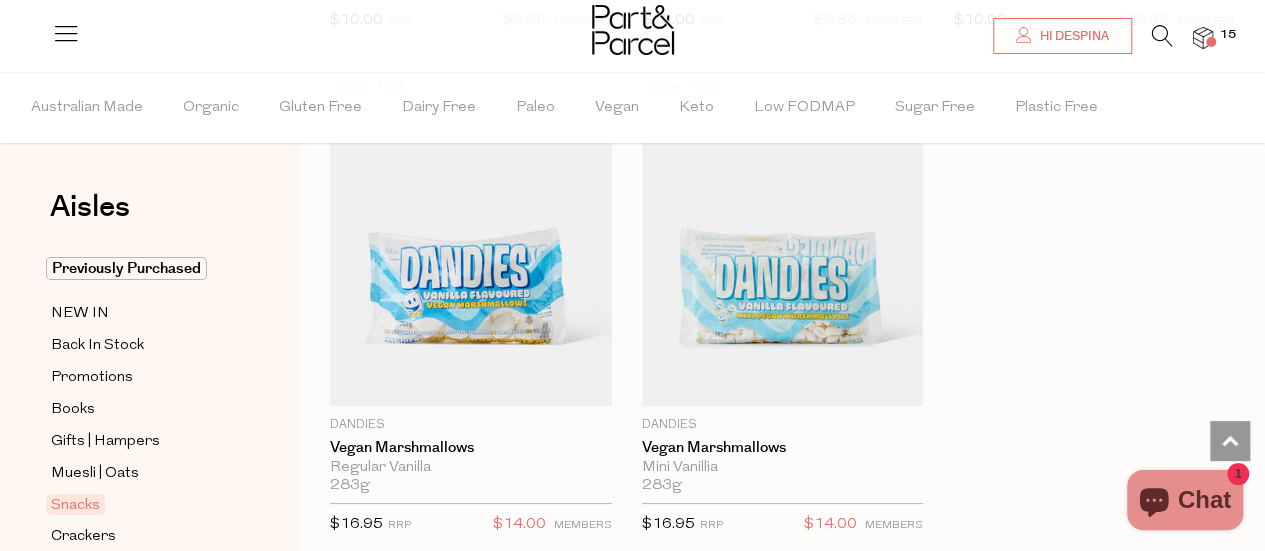 click at bounding box center [1203, 38] 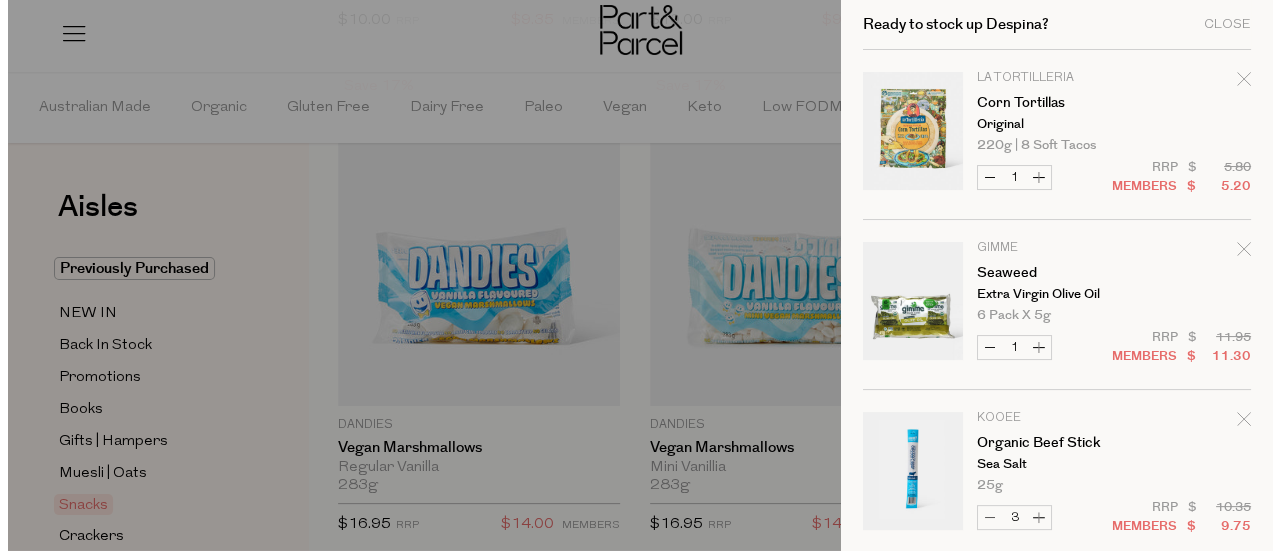 scroll, scrollTop: 11414, scrollLeft: 0, axis: vertical 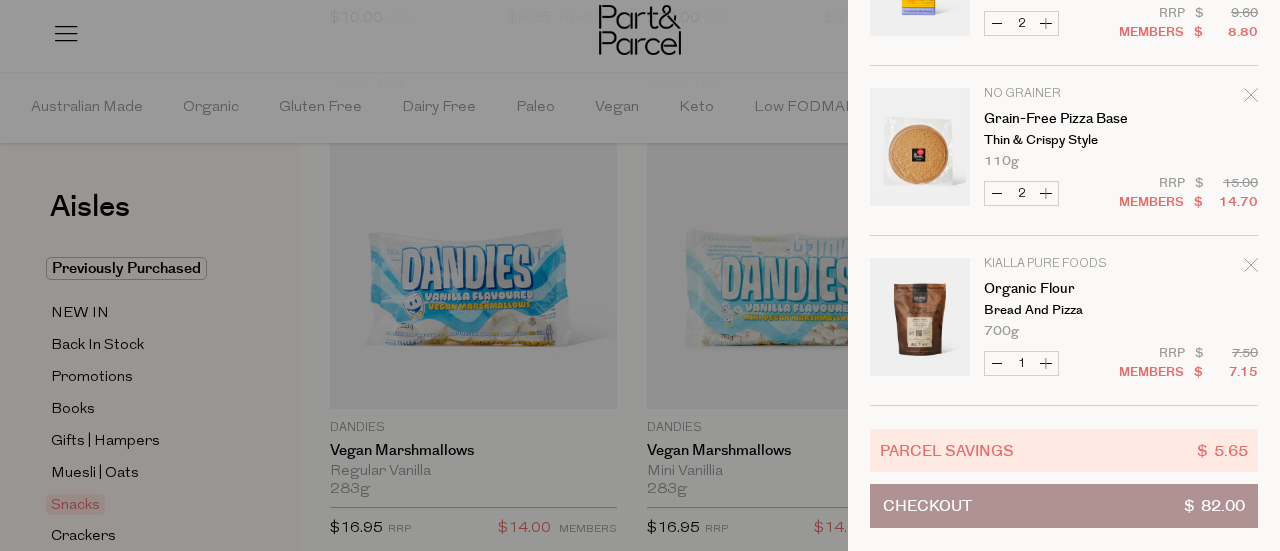 click at bounding box center [640, 275] 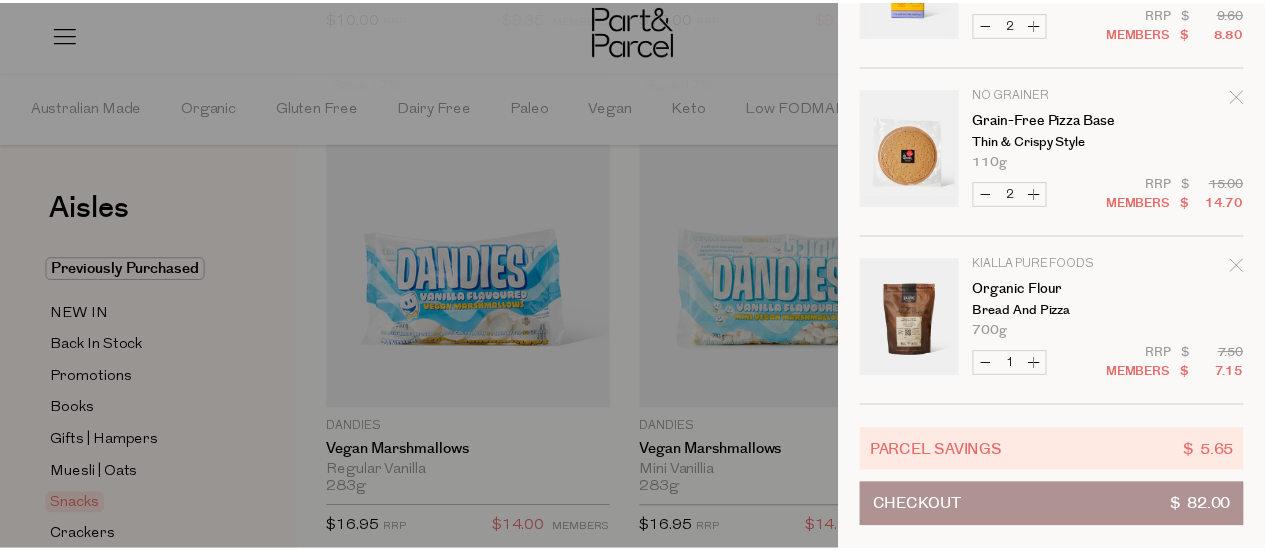 scroll, scrollTop: 11282, scrollLeft: 0, axis: vertical 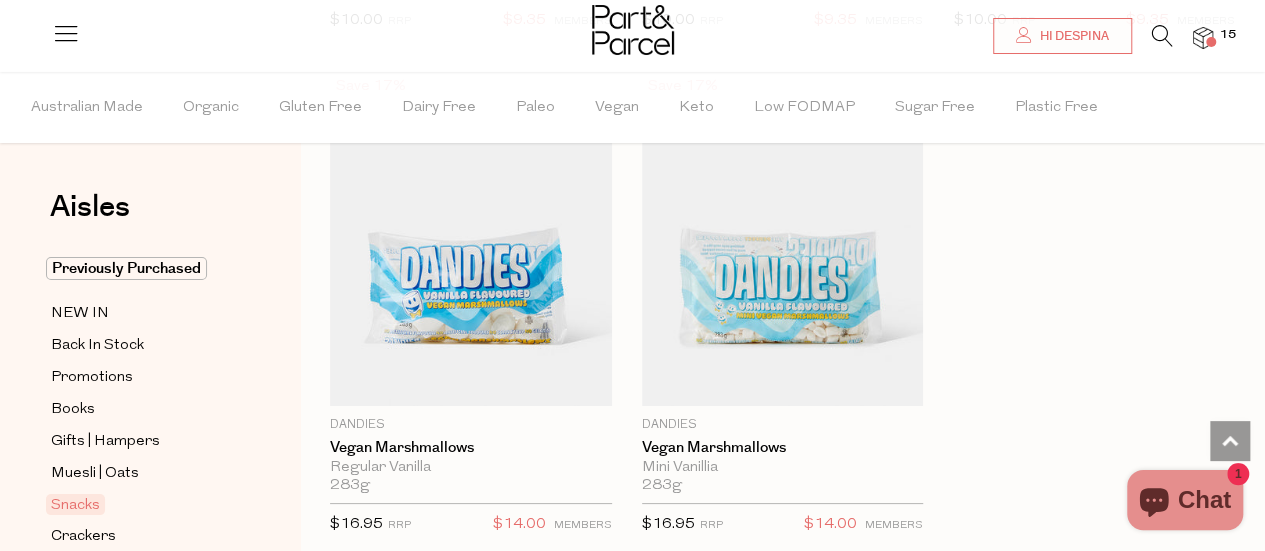 click at bounding box center [1162, 36] 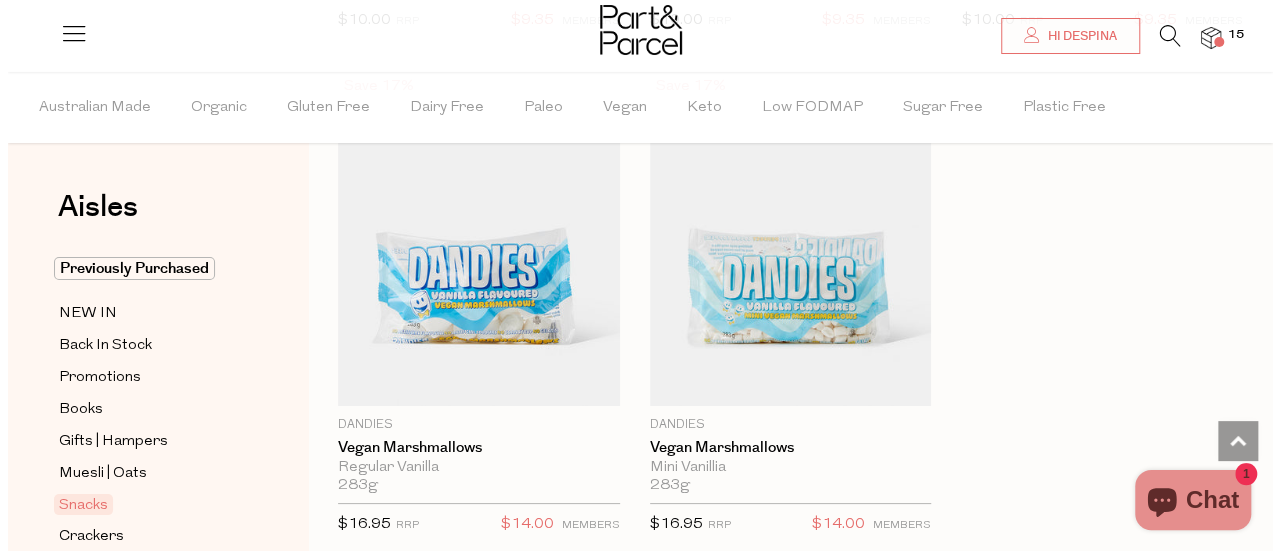 scroll, scrollTop: 11414, scrollLeft: 0, axis: vertical 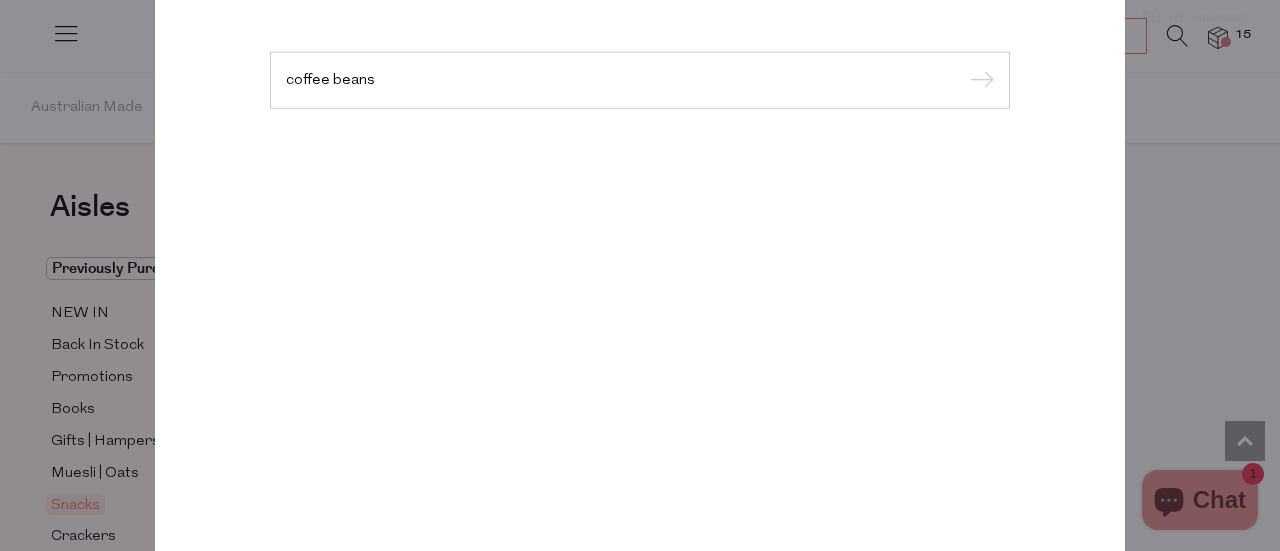 type on "coffee beans" 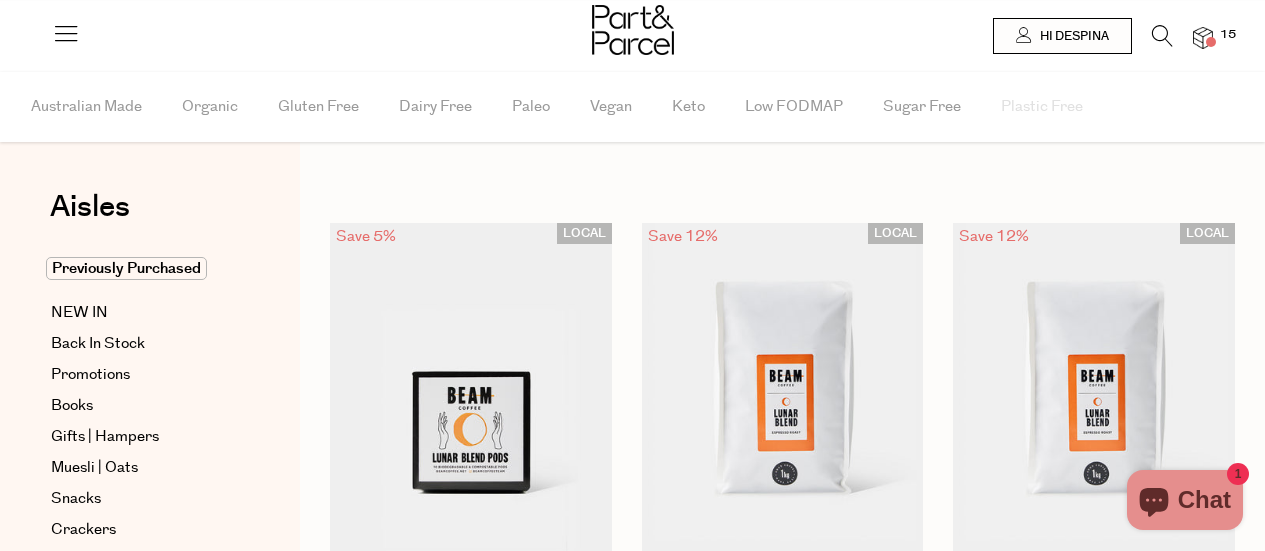 scroll, scrollTop: 0, scrollLeft: 0, axis: both 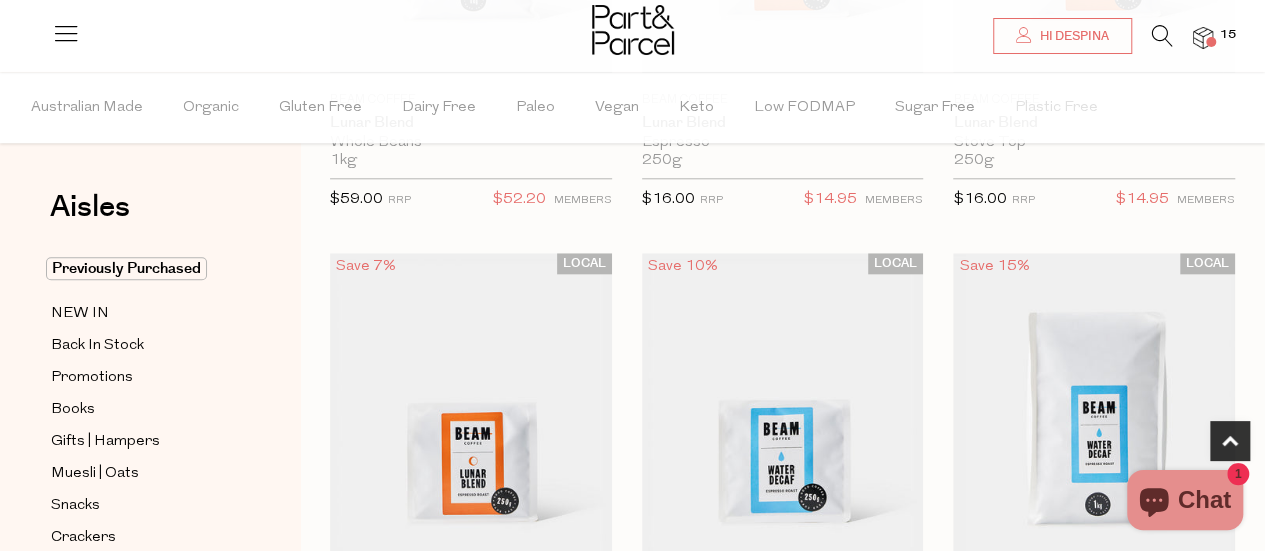 drag, startPoint x: 1271, startPoint y: 71, endPoint x: 1279, endPoint y: 209, distance: 138.23169 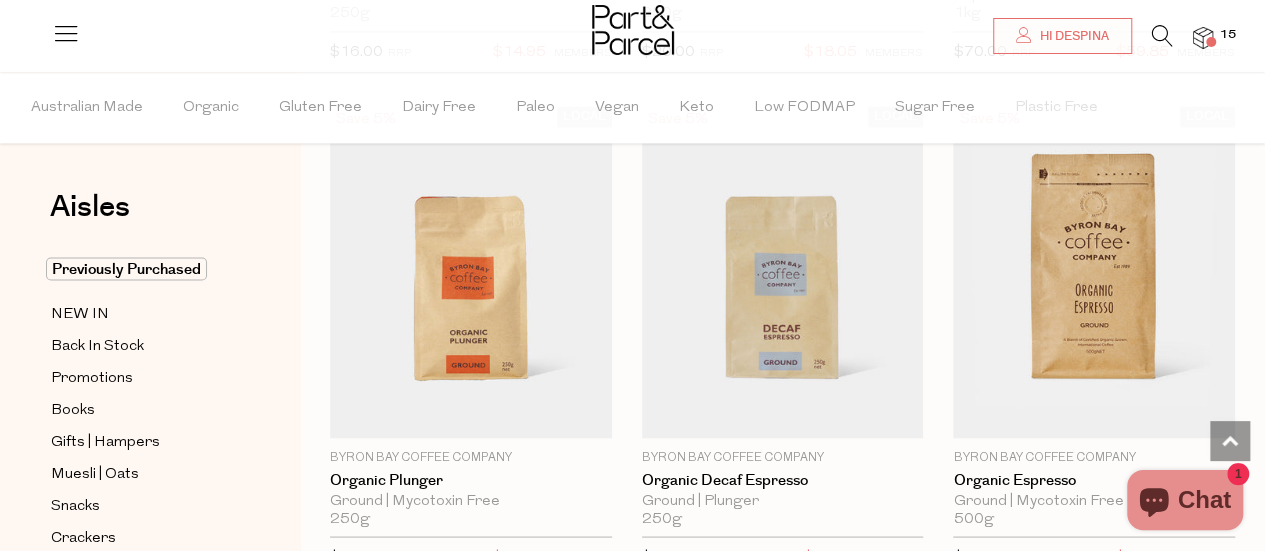scroll, scrollTop: 1658, scrollLeft: 0, axis: vertical 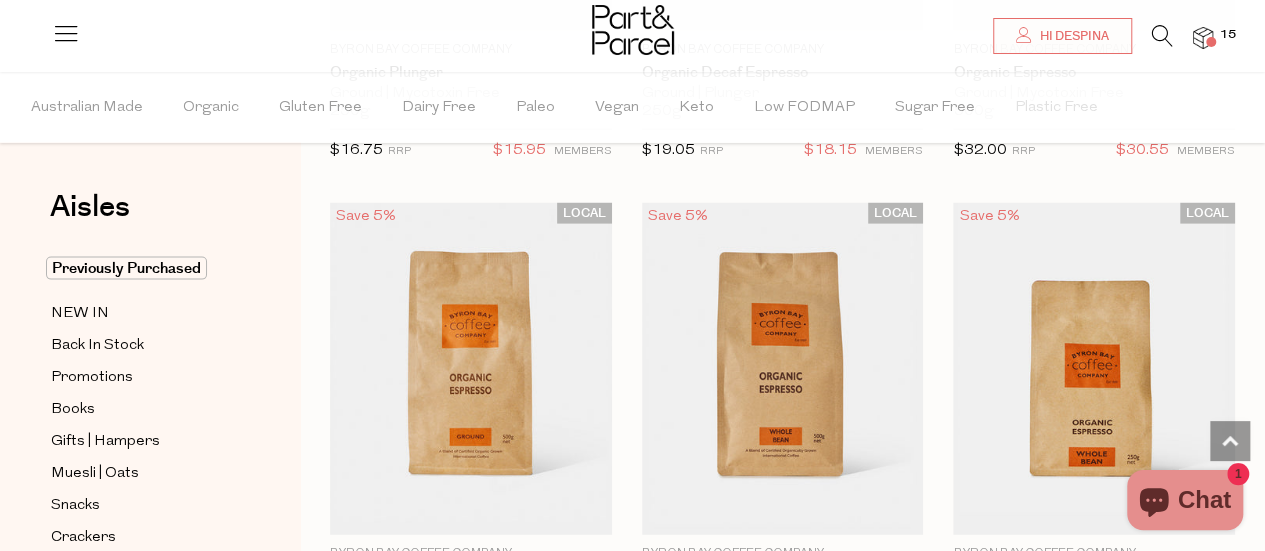 drag, startPoint x: 1264, startPoint y: 353, endPoint x: 1270, endPoint y: 379, distance: 26.683329 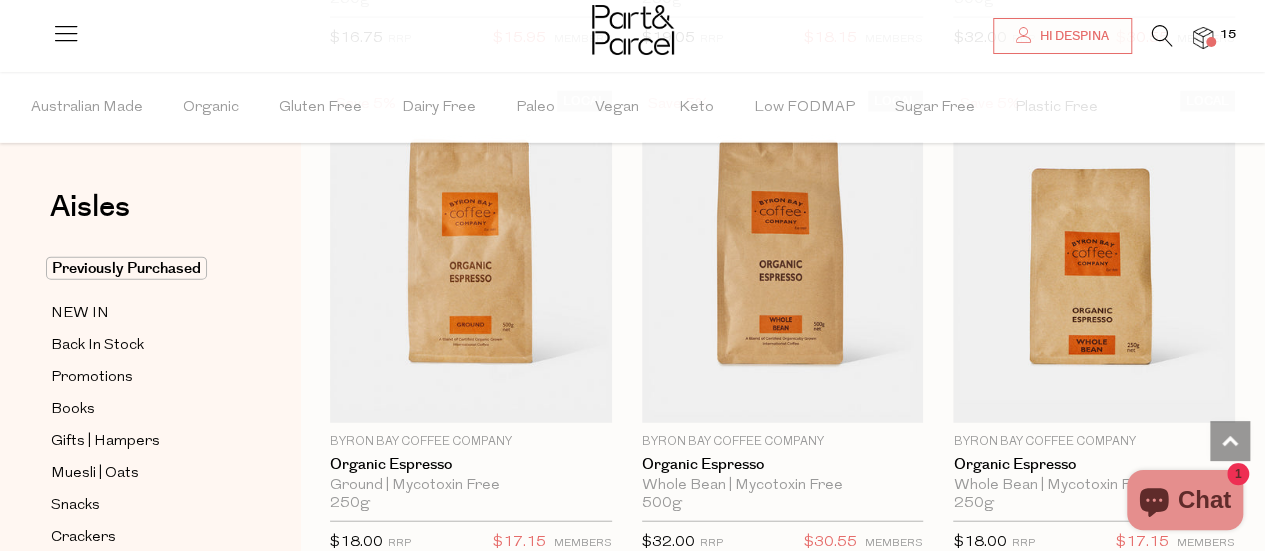 scroll, scrollTop: 2202, scrollLeft: 0, axis: vertical 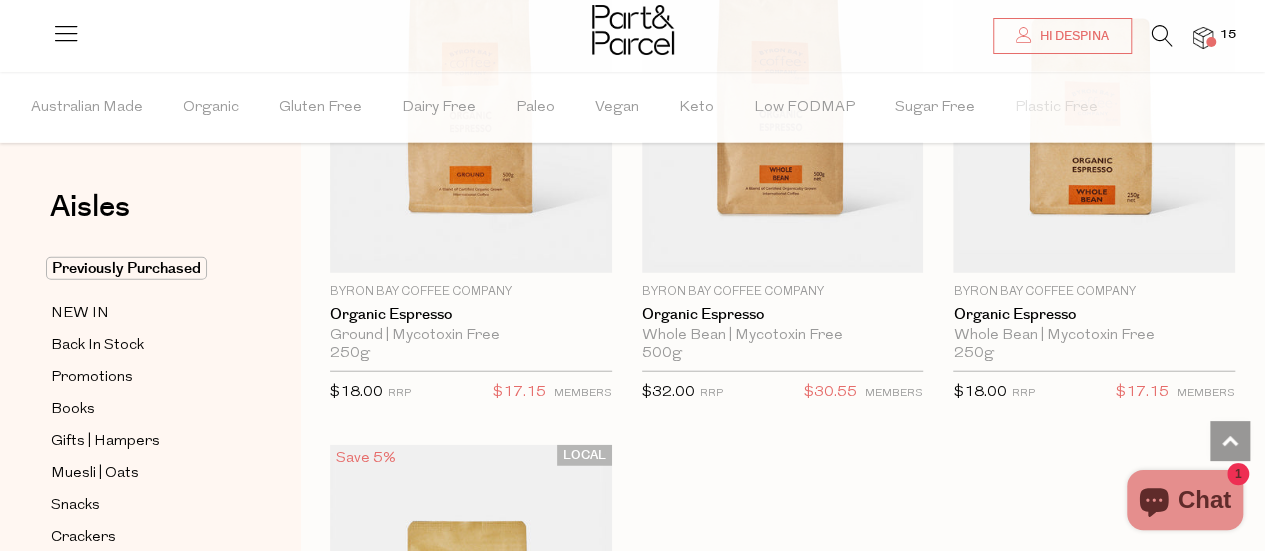 drag, startPoint x: 1279, startPoint y: 359, endPoint x: 1264, endPoint y: 378, distance: 24.207438 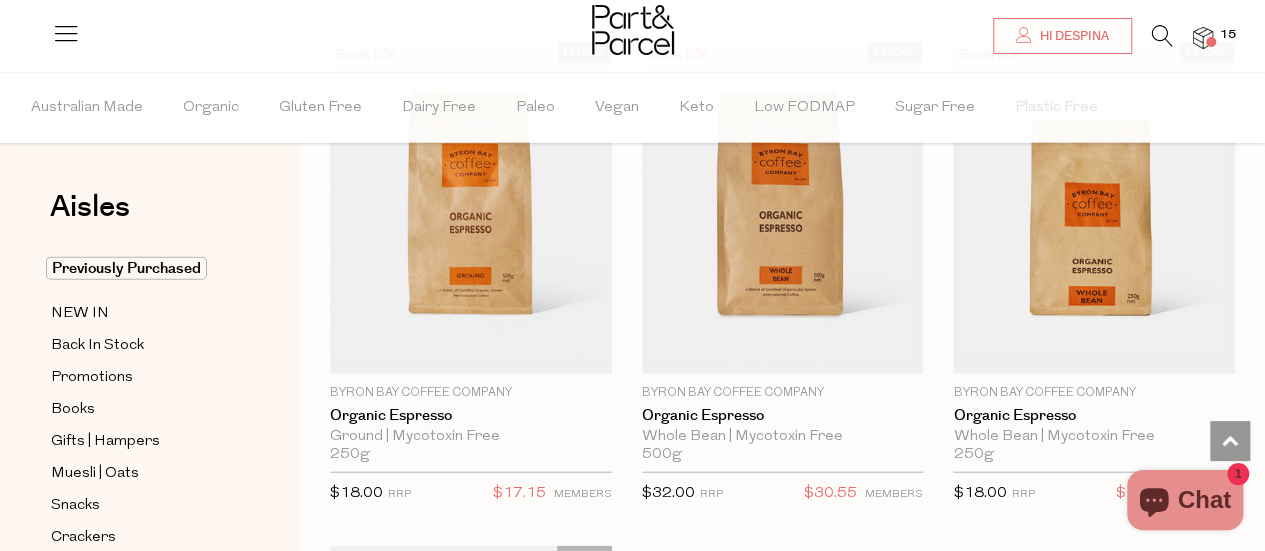 scroll, scrollTop: 2193, scrollLeft: 0, axis: vertical 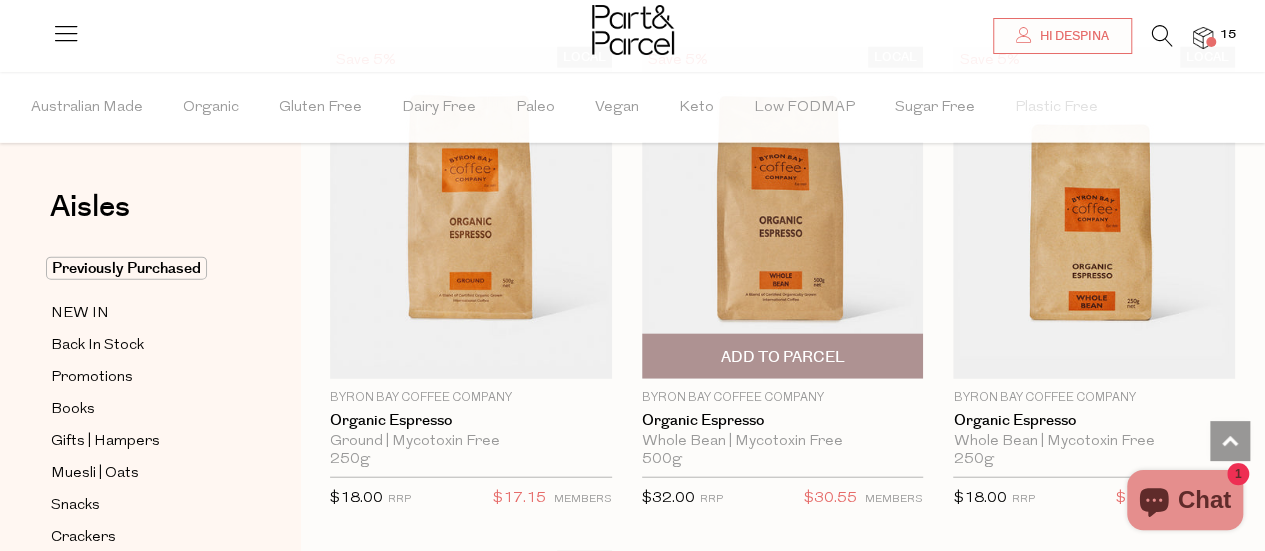 click at bounding box center (783, 213) 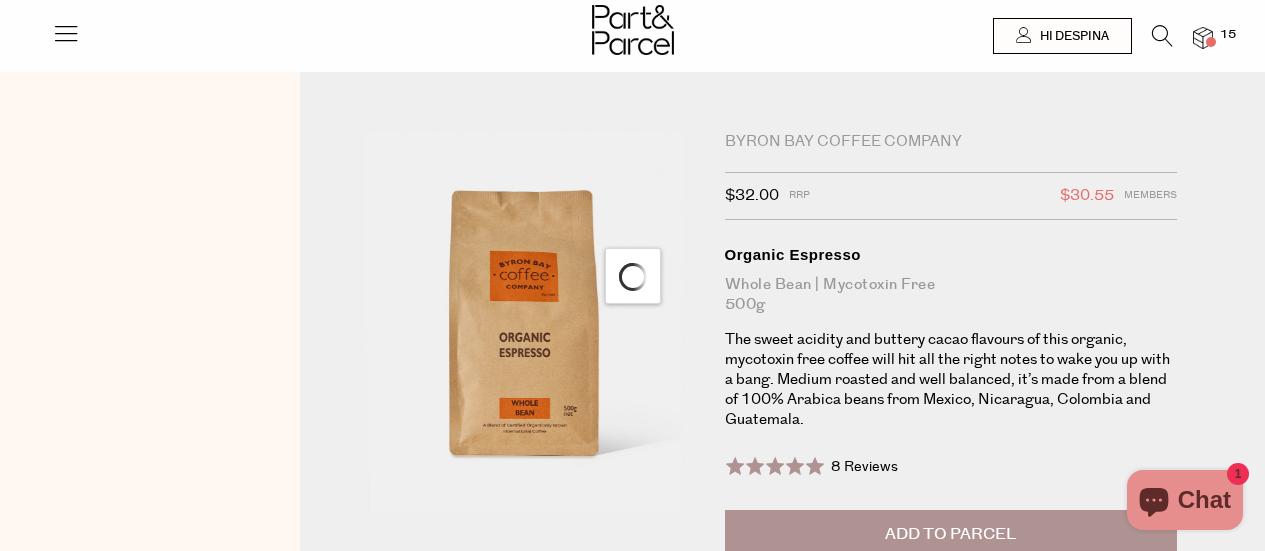 scroll, scrollTop: 0, scrollLeft: 0, axis: both 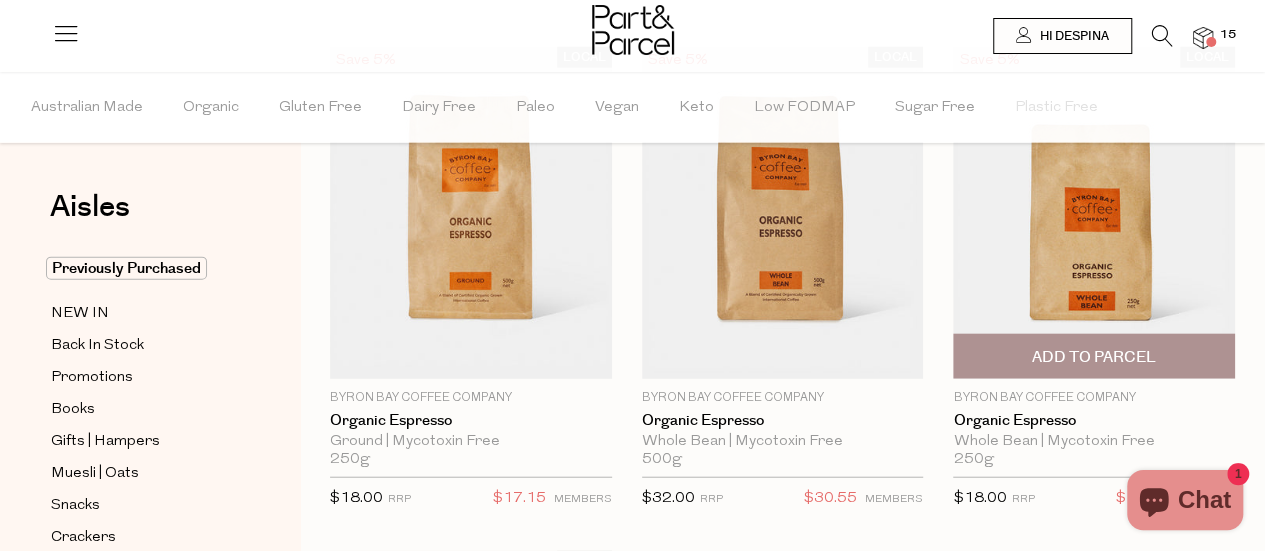 click on "Add To Parcel" at bounding box center [1094, 357] 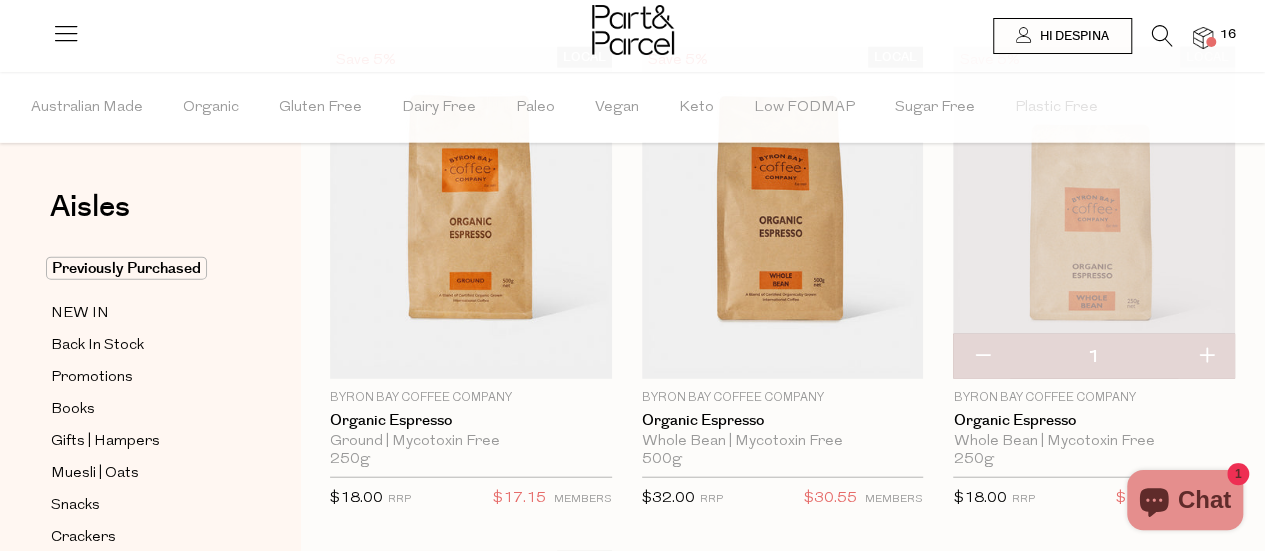 click at bounding box center [632, 32] 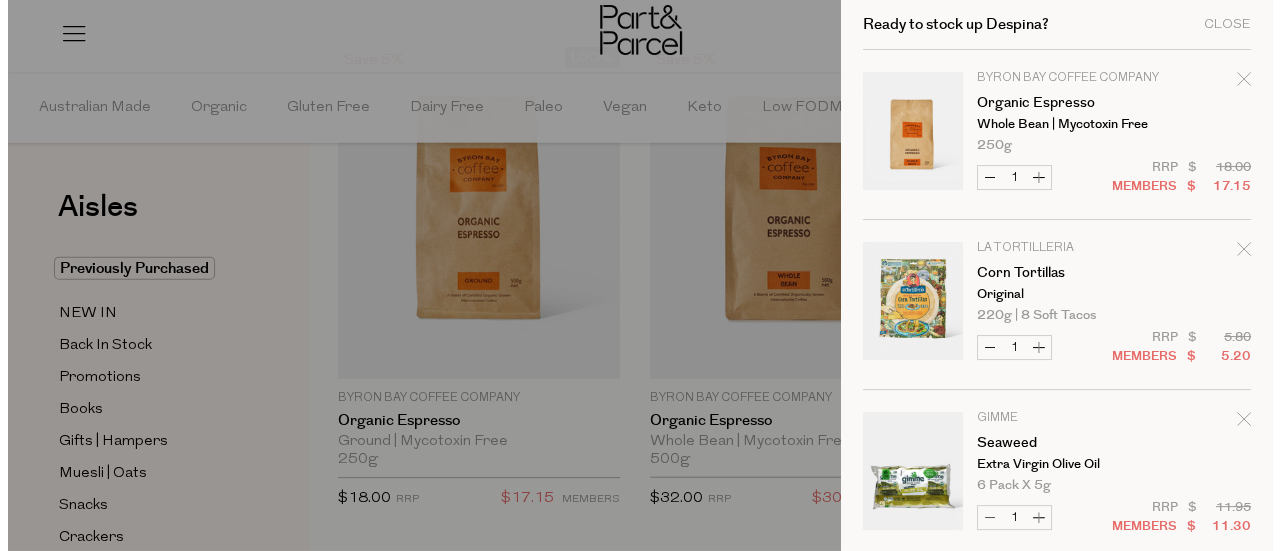 scroll, scrollTop: 2217, scrollLeft: 0, axis: vertical 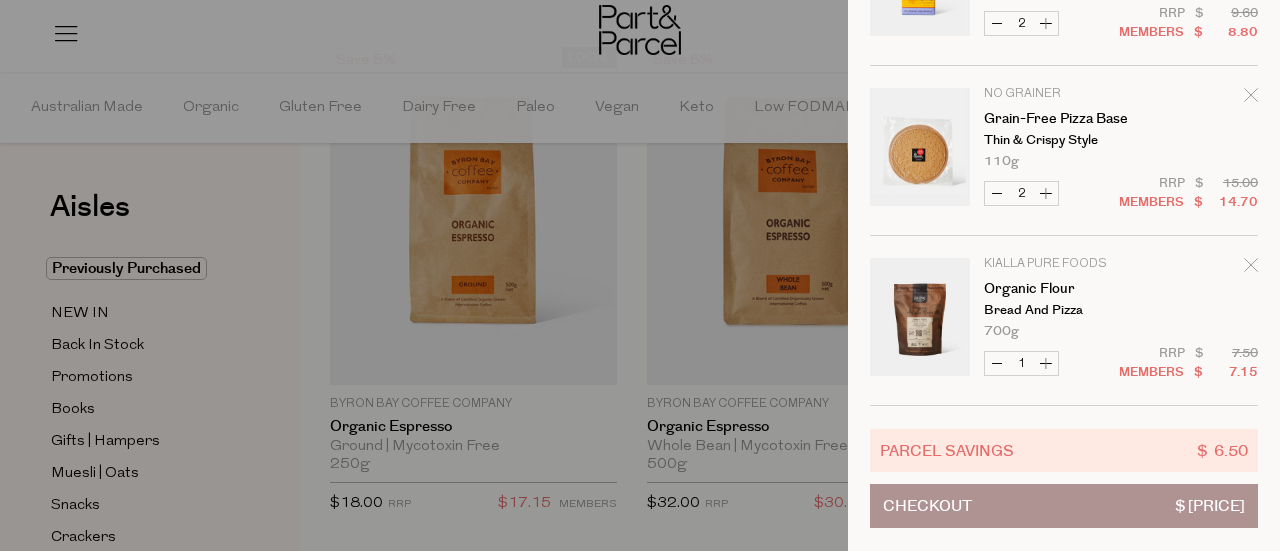 click on "Checkout $ 99.15" at bounding box center (1064, 506) 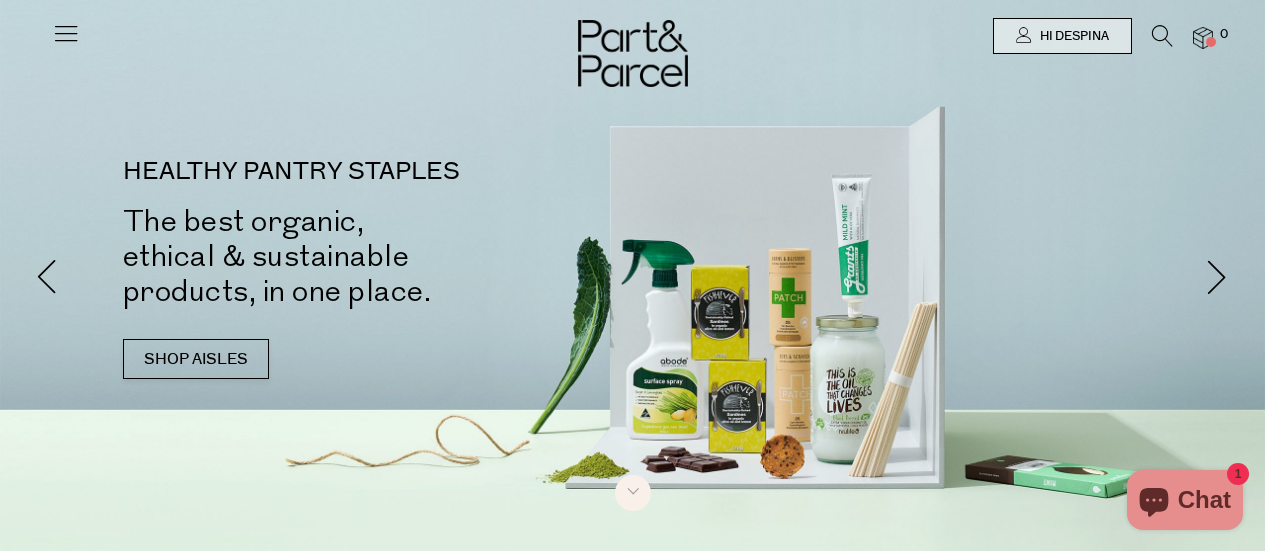 scroll, scrollTop: 0, scrollLeft: 0, axis: both 